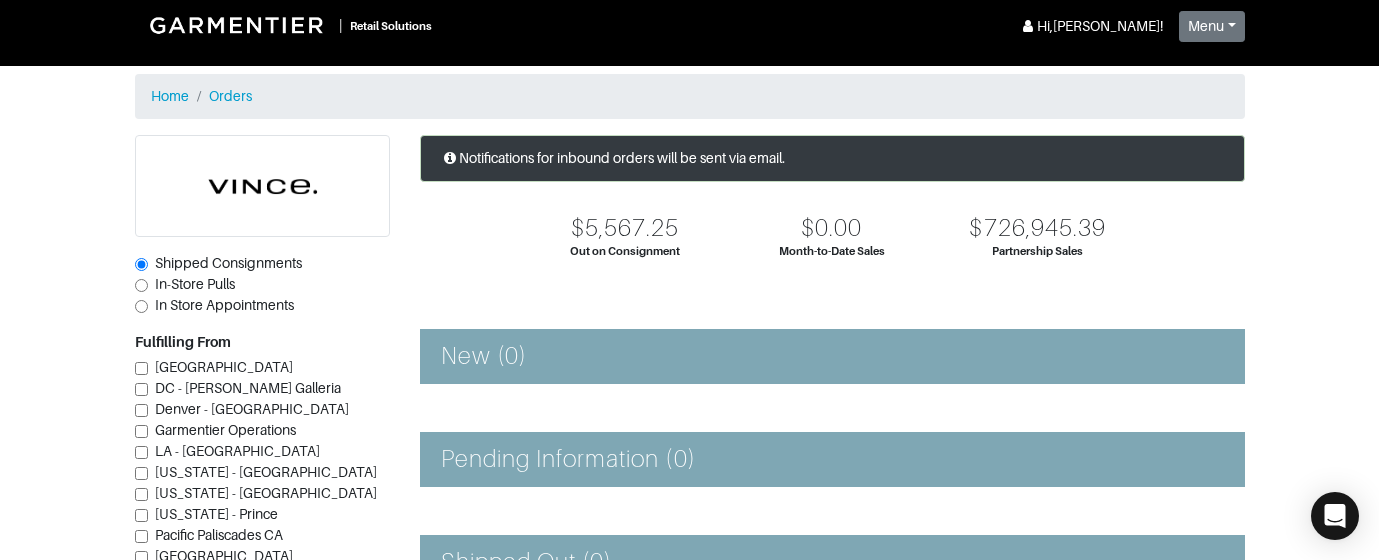 scroll, scrollTop: 0, scrollLeft: 0, axis: both 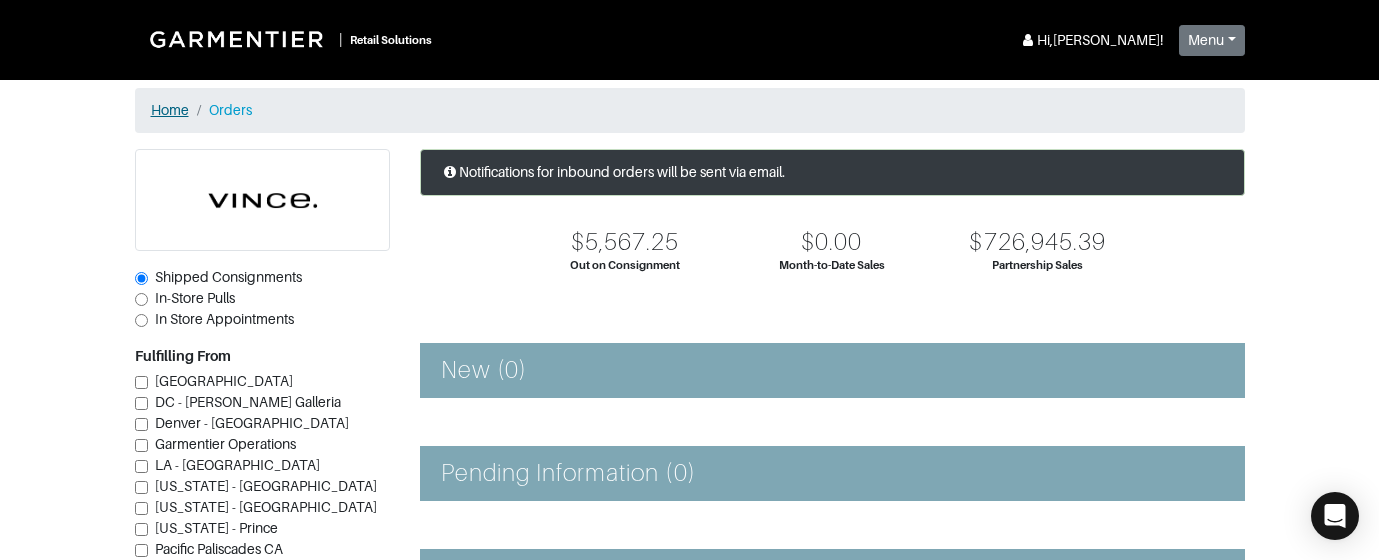 click on "Home" at bounding box center [170, 110] 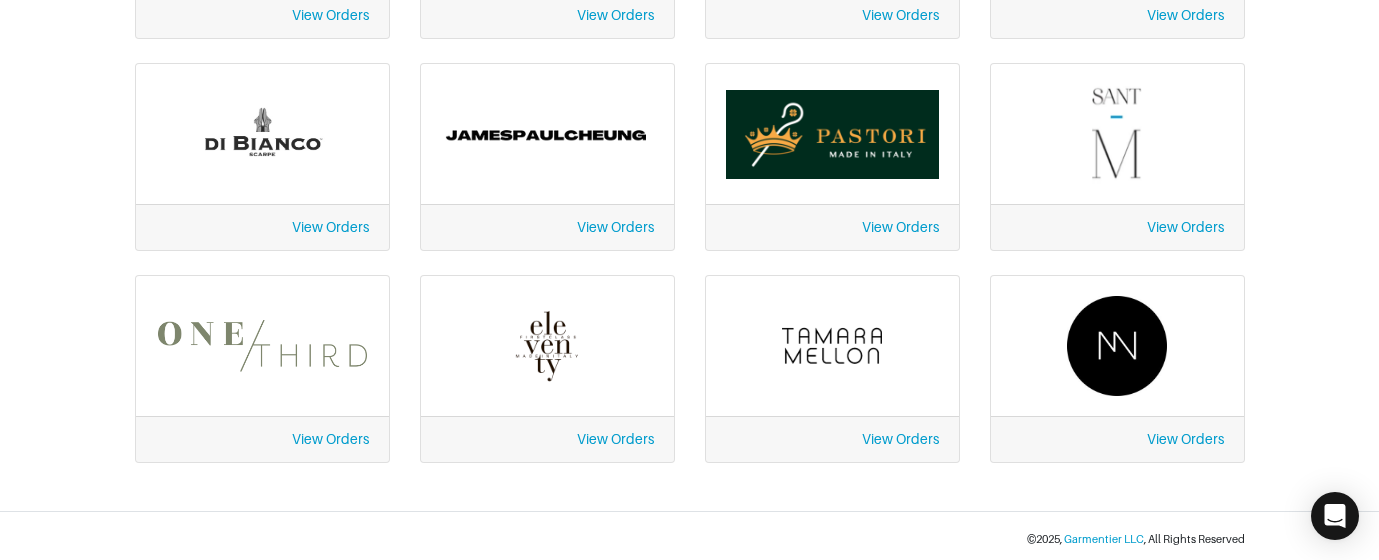scroll, scrollTop: 727, scrollLeft: 0, axis: vertical 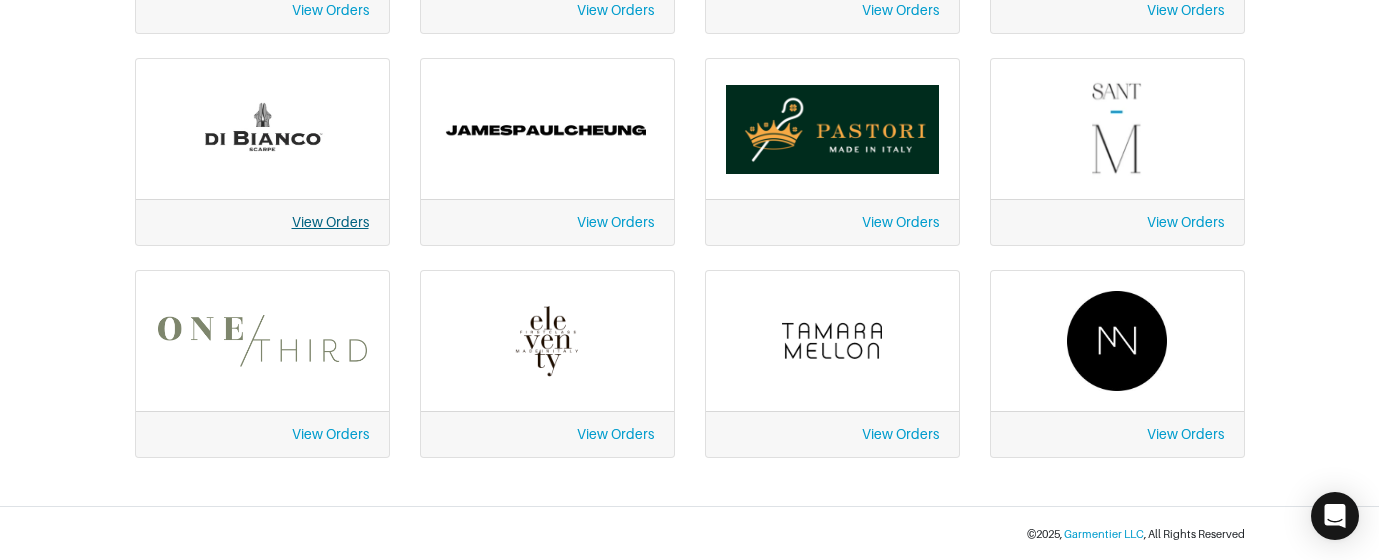 click on "View Orders" at bounding box center [330, 222] 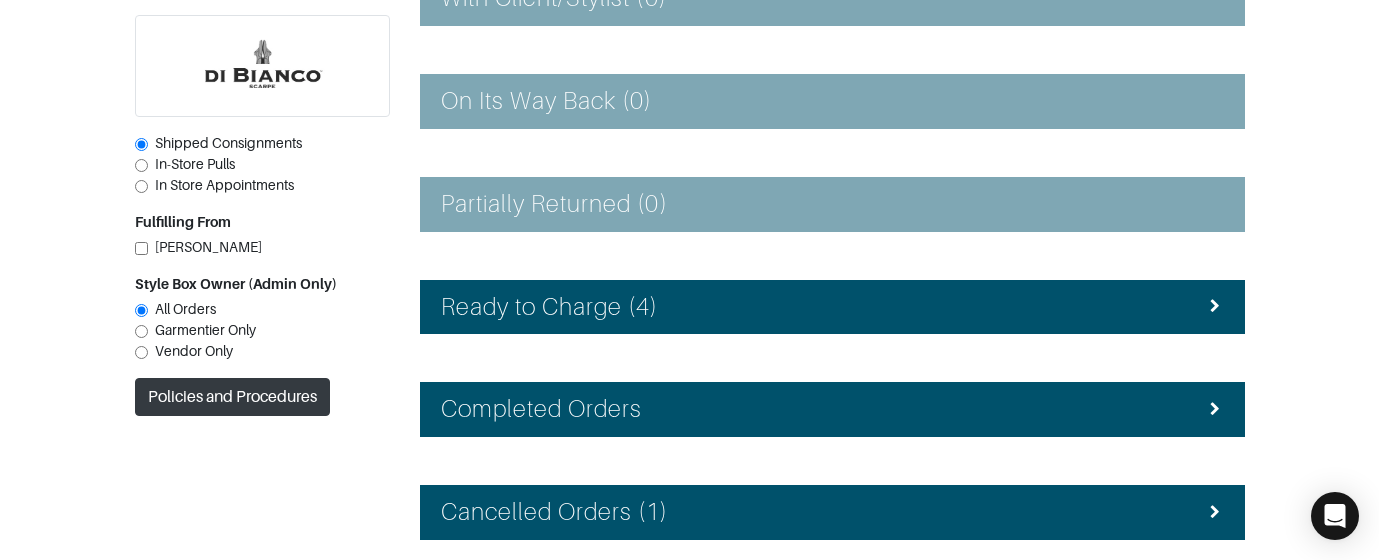 scroll, scrollTop: 837, scrollLeft: 0, axis: vertical 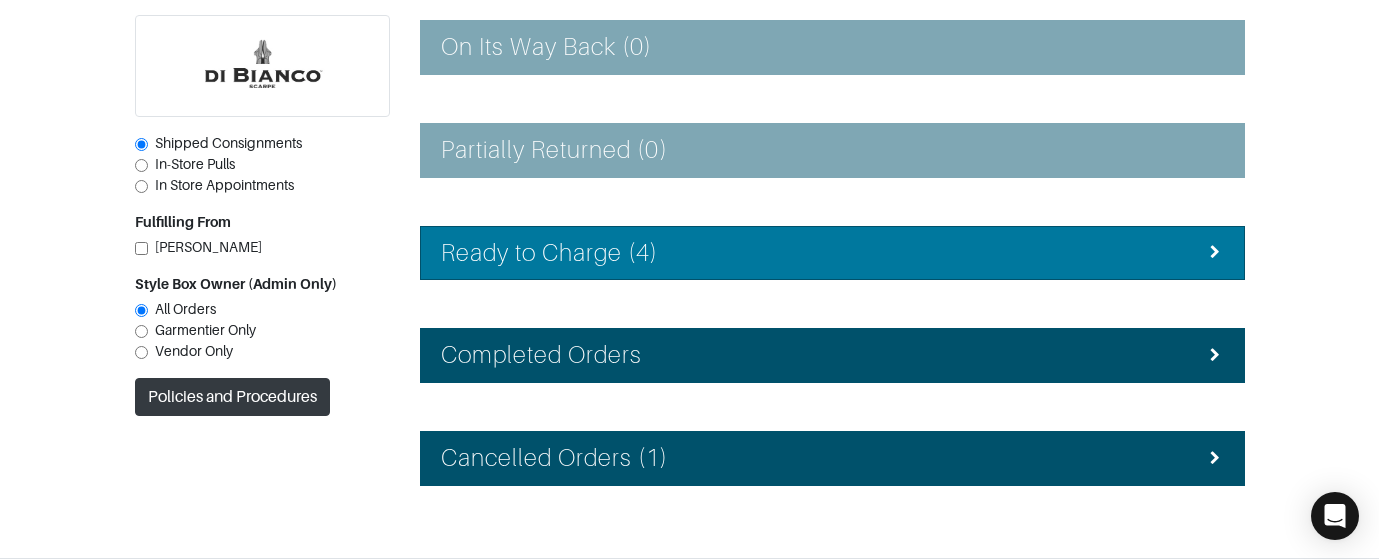 click on "Ready to Charge (4)" at bounding box center (832, 253) 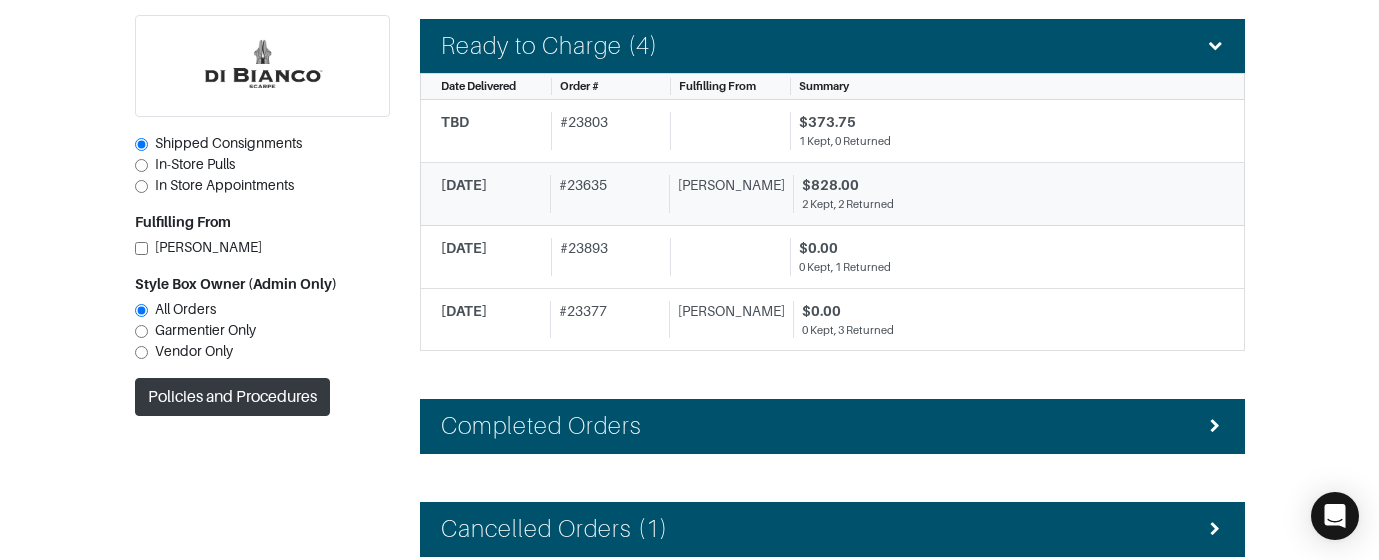scroll, scrollTop: 1099, scrollLeft: 0, axis: vertical 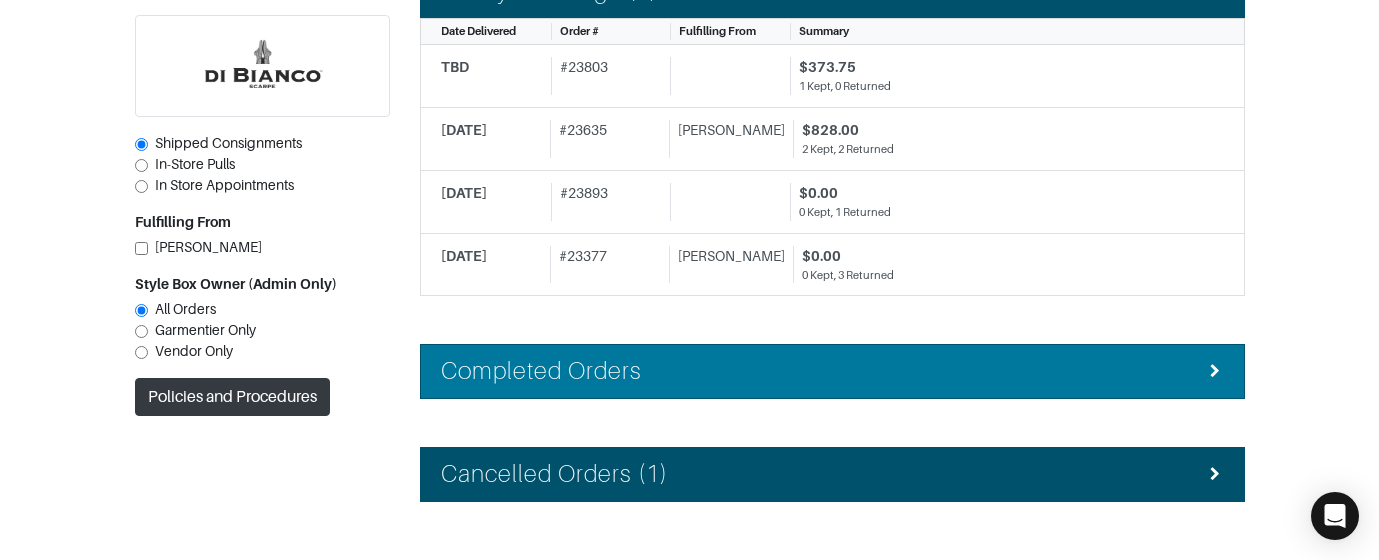 click on "Completed Orders" at bounding box center [542, 371] 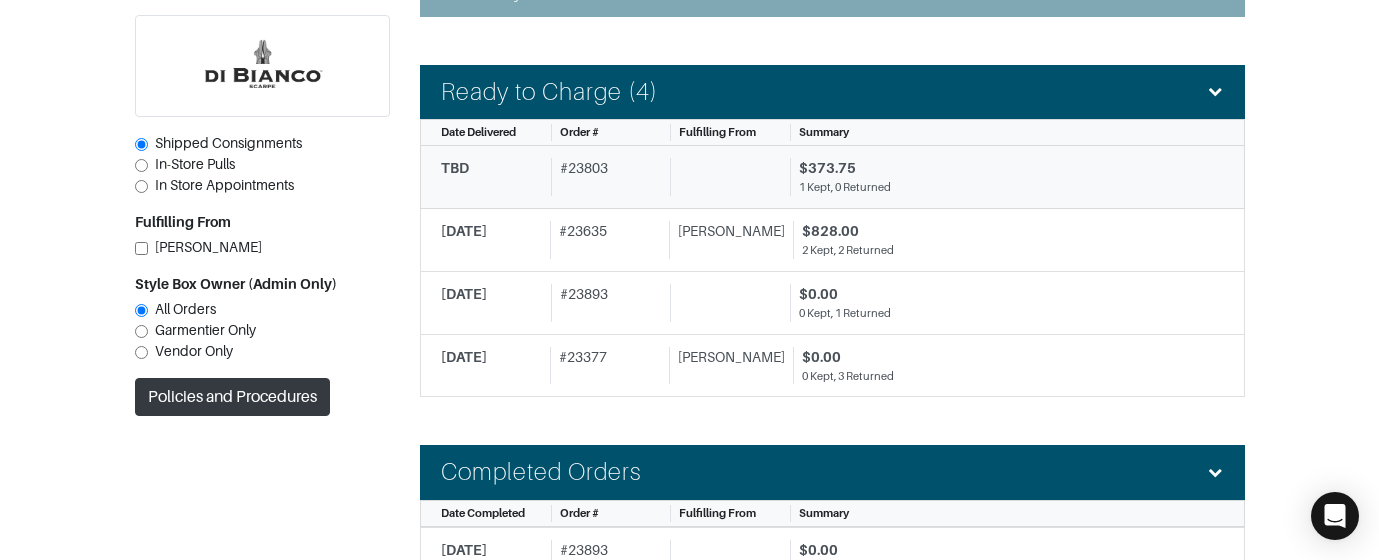 scroll, scrollTop: 997, scrollLeft: 0, axis: vertical 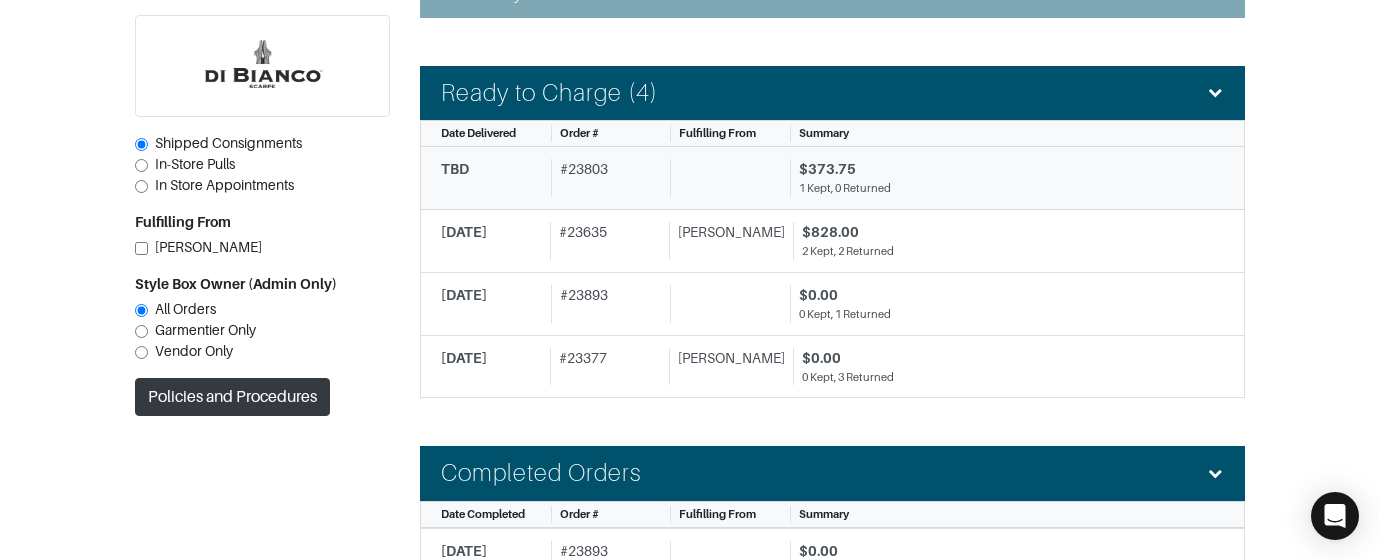 click on "# 23803" at bounding box center [606, 178] 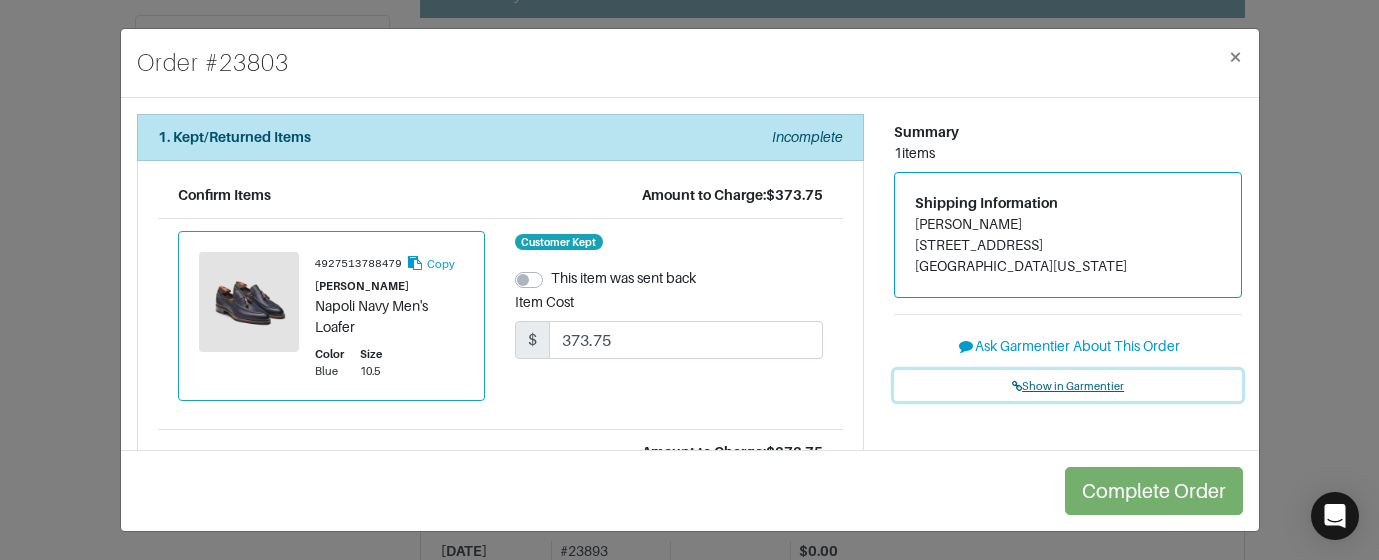 click on "Show in Garmentier" at bounding box center [1068, 386] 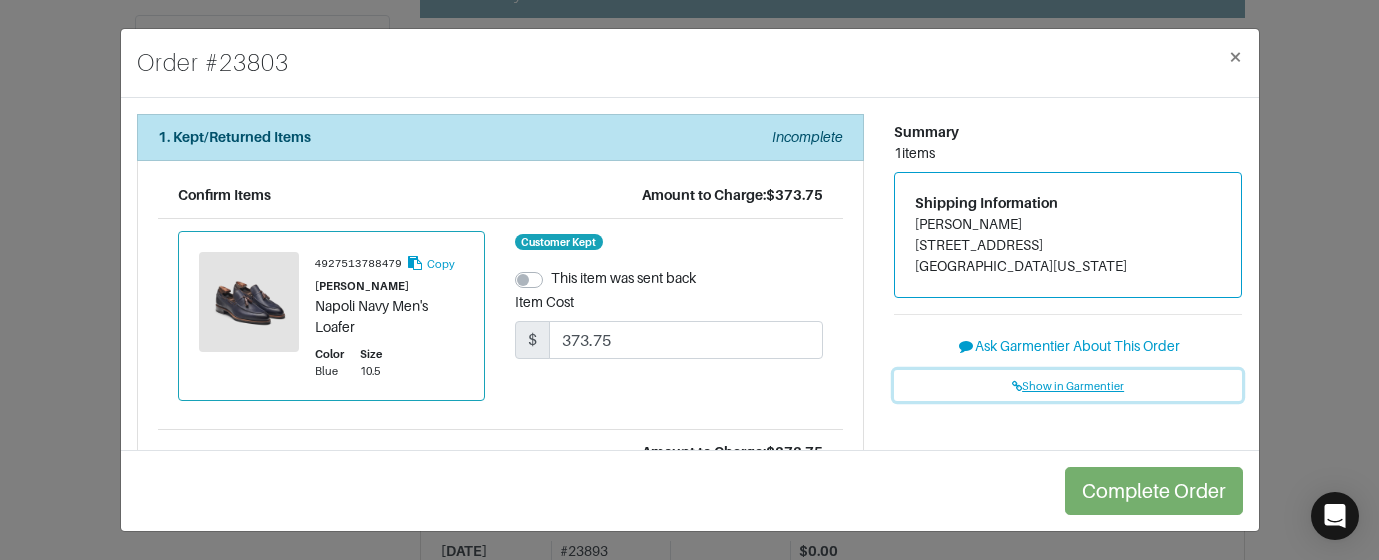 scroll, scrollTop: 154, scrollLeft: 0, axis: vertical 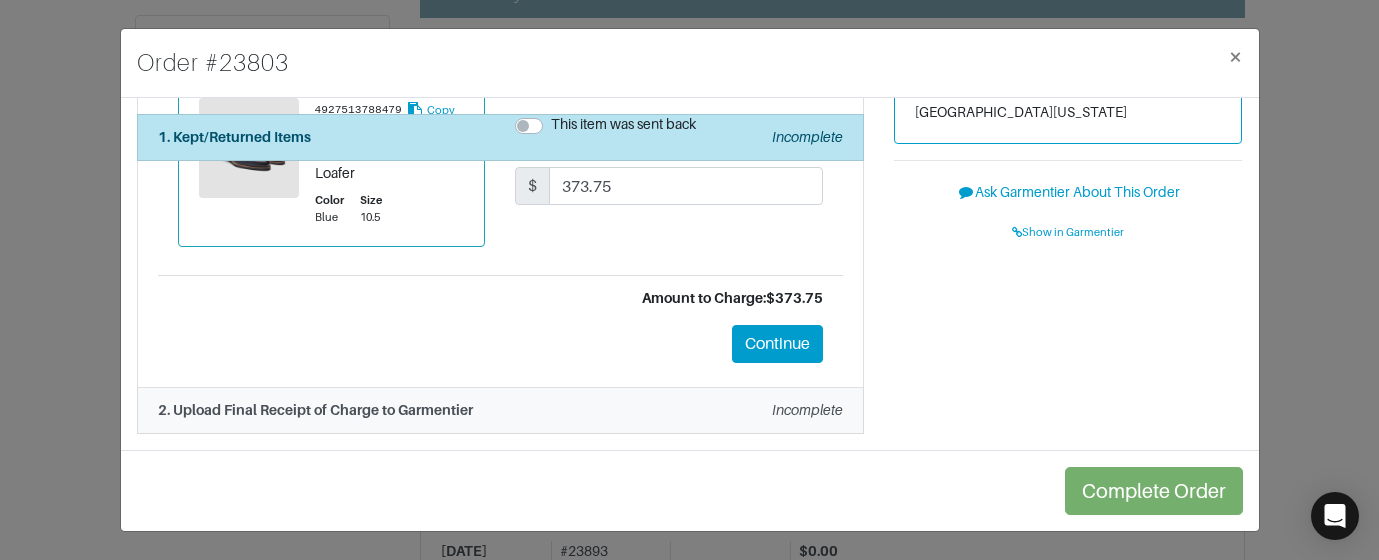 click on "2. Upload Final Receipt of Charge to Garmentier Incomplete" at bounding box center [500, 410] 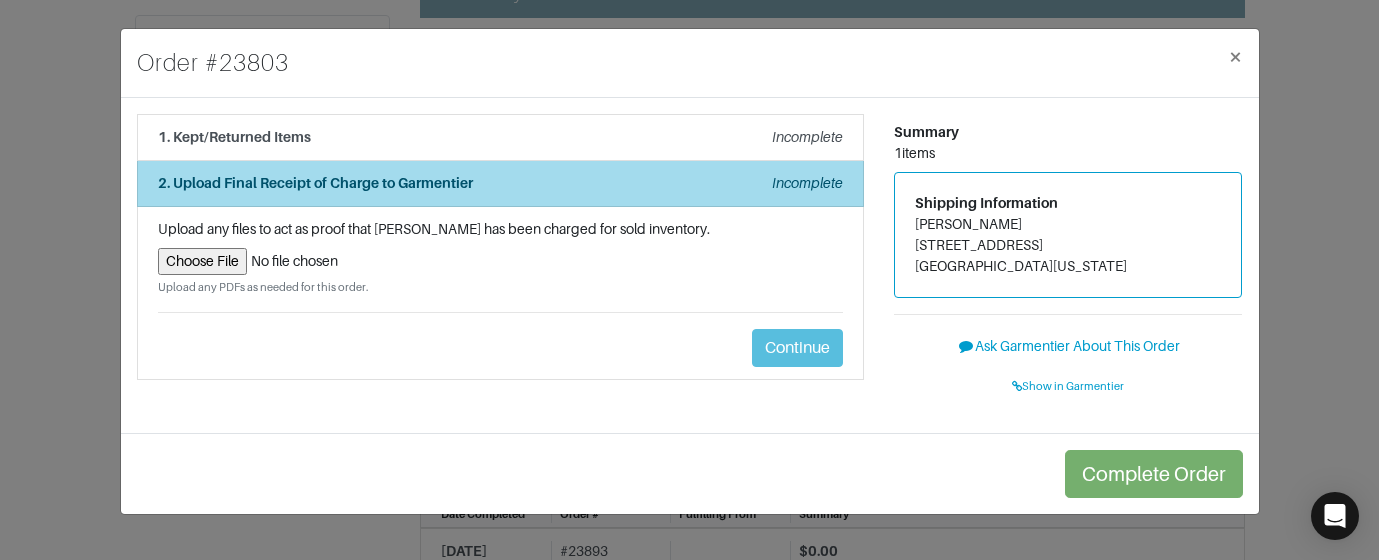scroll, scrollTop: 0, scrollLeft: 0, axis: both 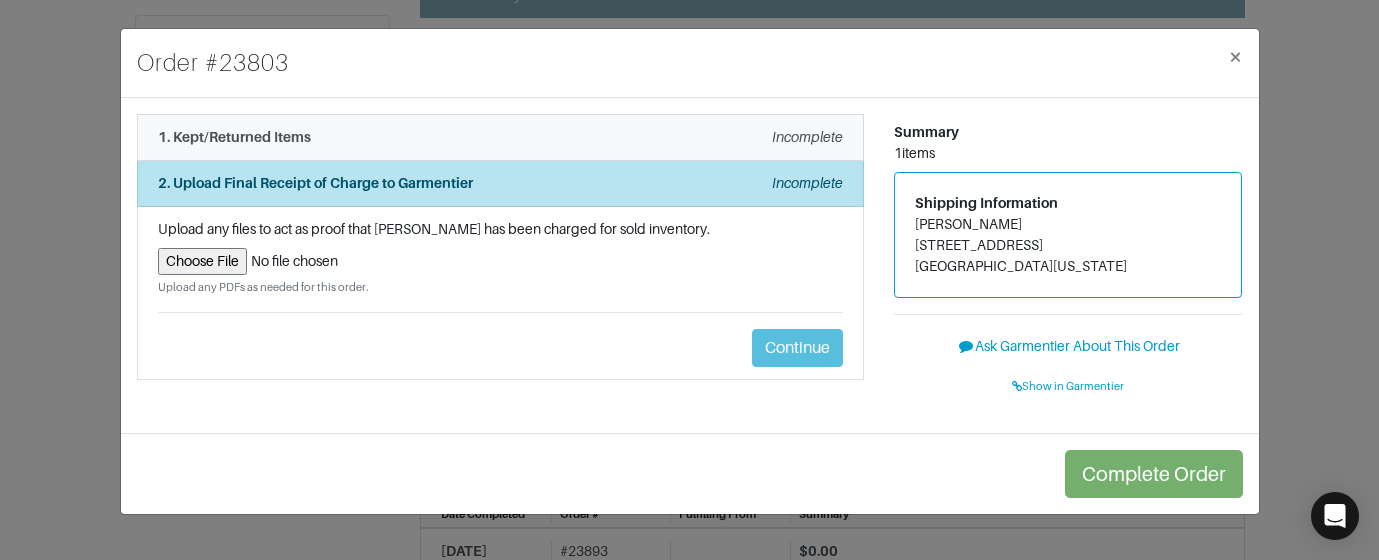 click on "1. Kept/Returned Items Incomplete" at bounding box center (500, 137) 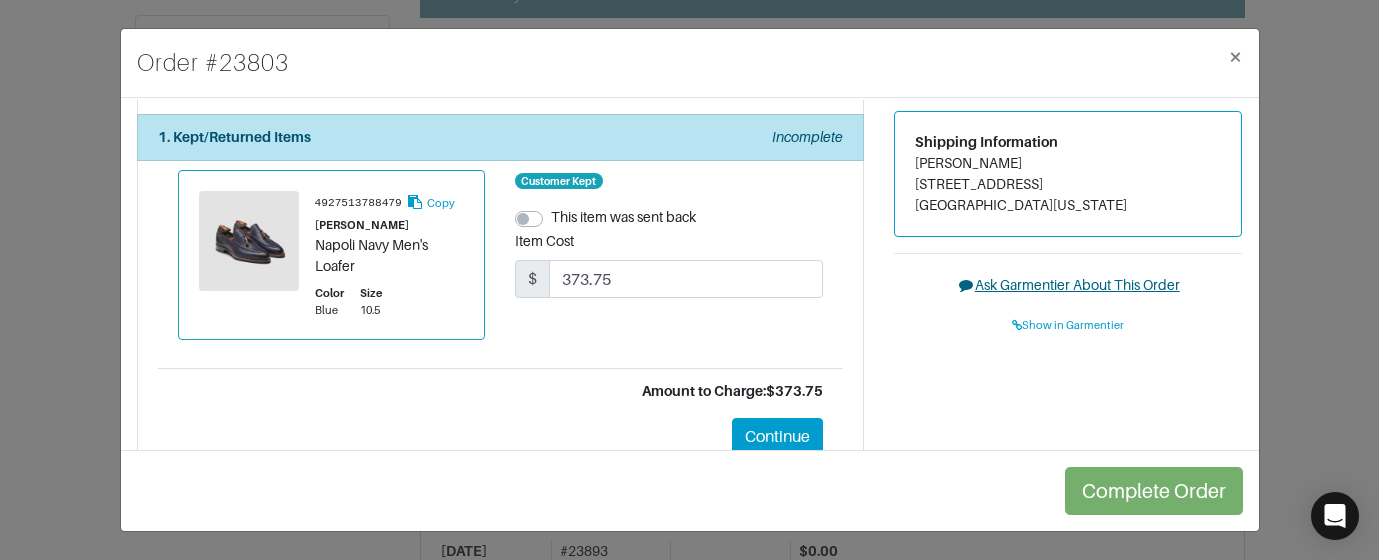 scroll, scrollTop: 154, scrollLeft: 0, axis: vertical 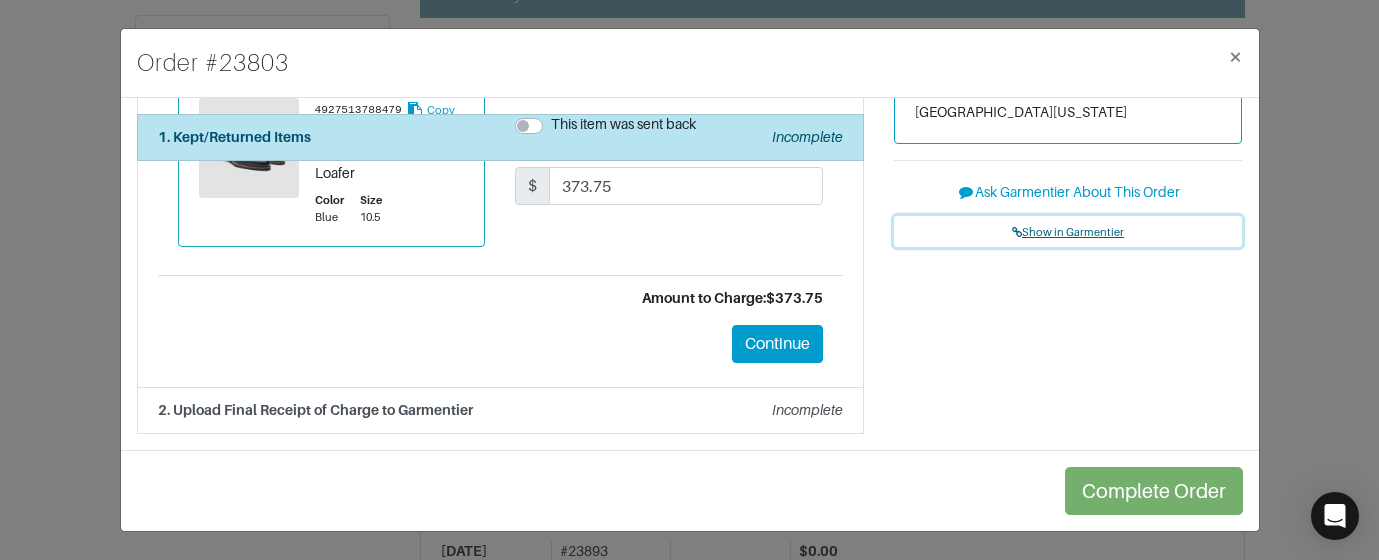 click on "Show in Garmentier" at bounding box center [1068, 232] 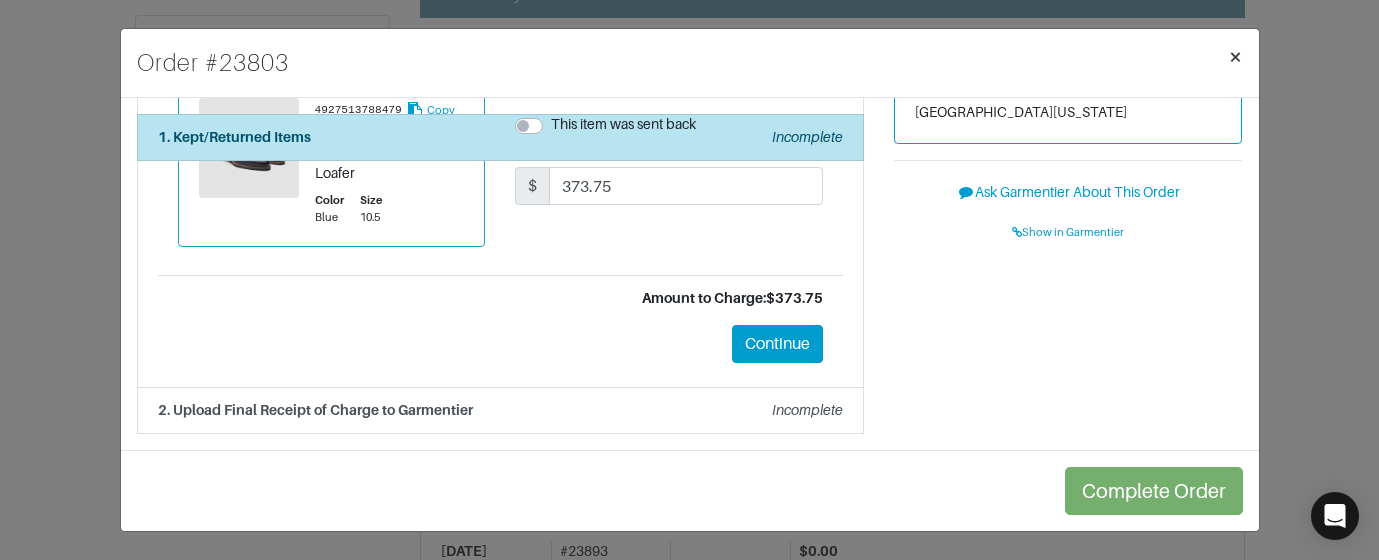 click on "×" at bounding box center [1235, 57] 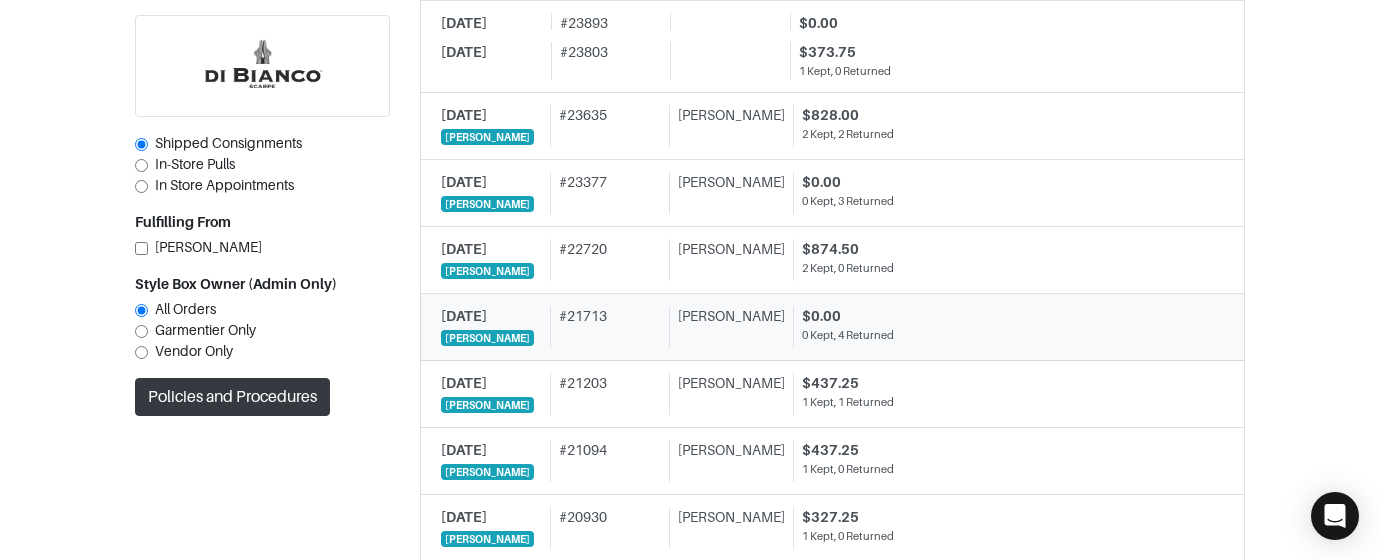 scroll, scrollTop: 1558, scrollLeft: 0, axis: vertical 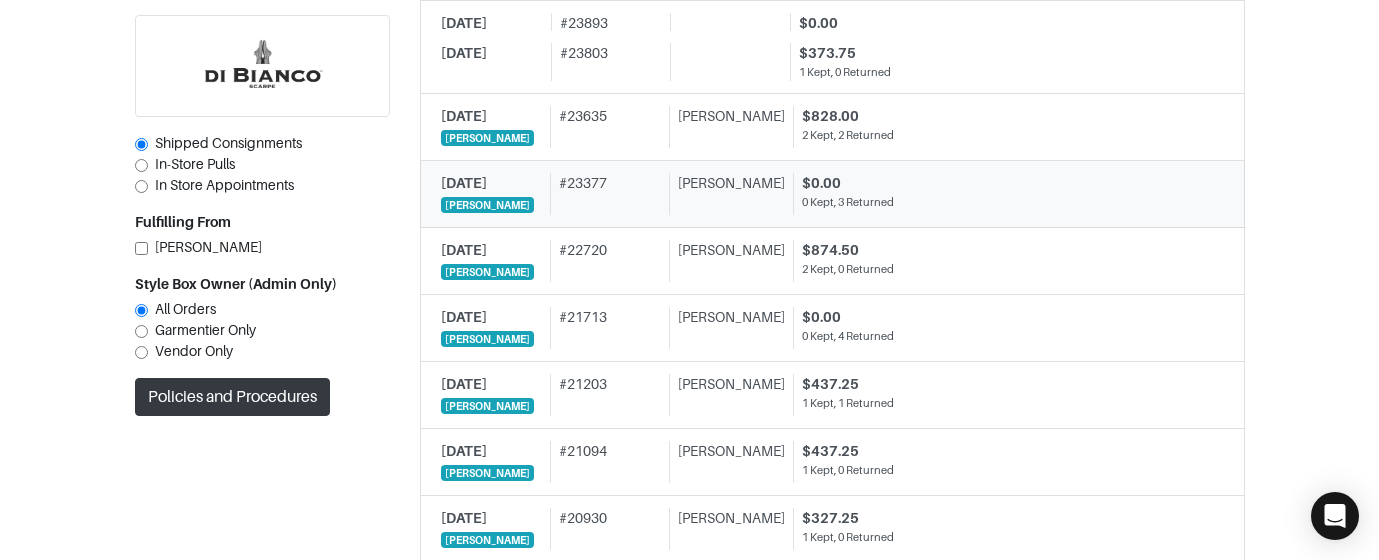 click on "# 23377" at bounding box center [605, 194] 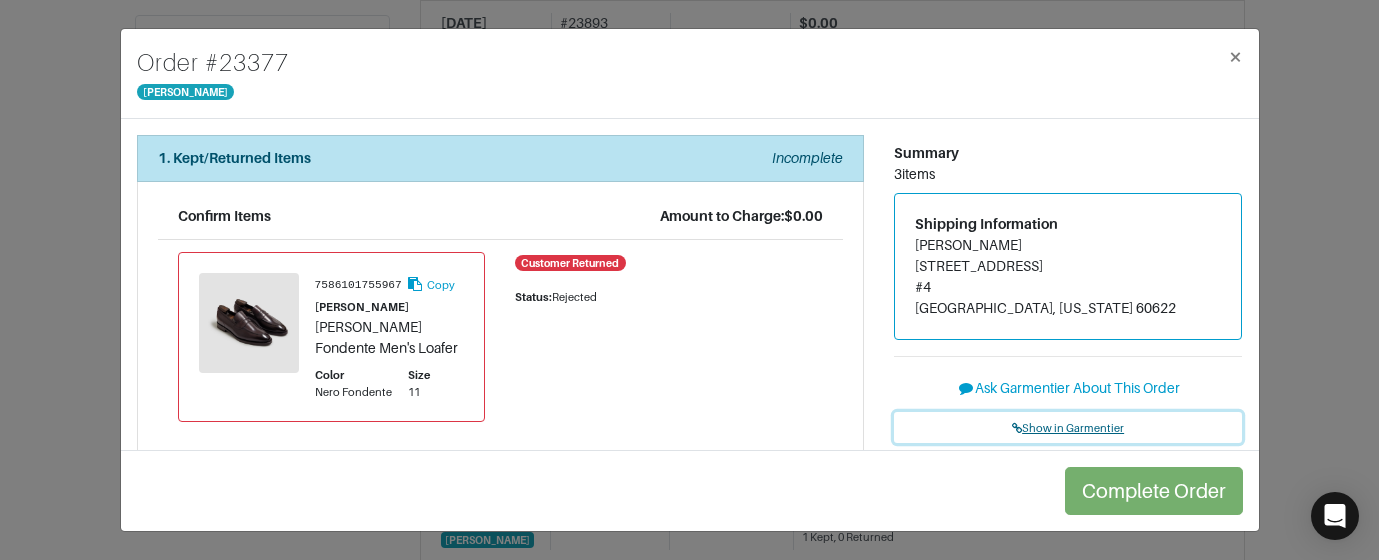click on "Show in Garmentier" at bounding box center [1068, 428] 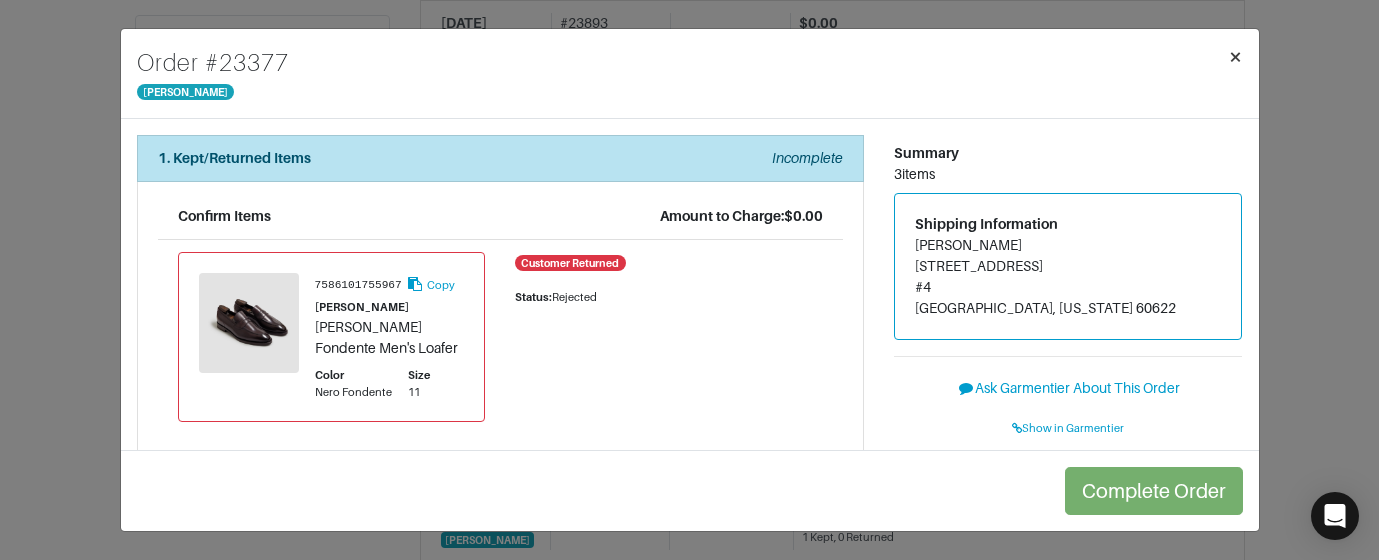 click on "×" at bounding box center [1235, 57] 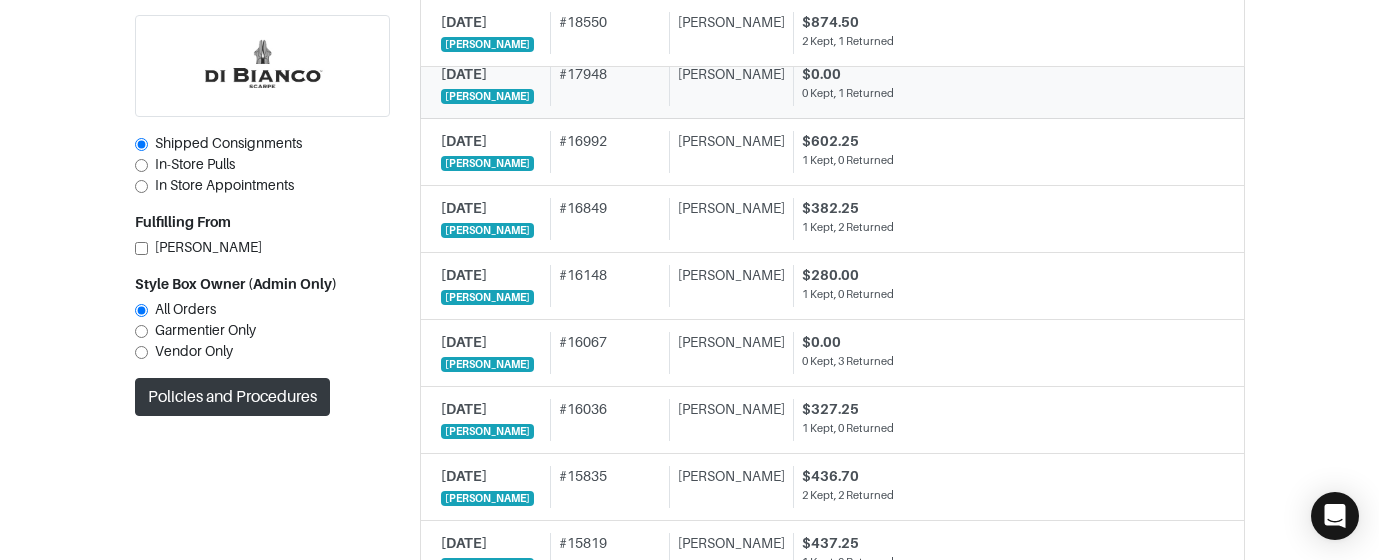 scroll, scrollTop: 2325, scrollLeft: 0, axis: vertical 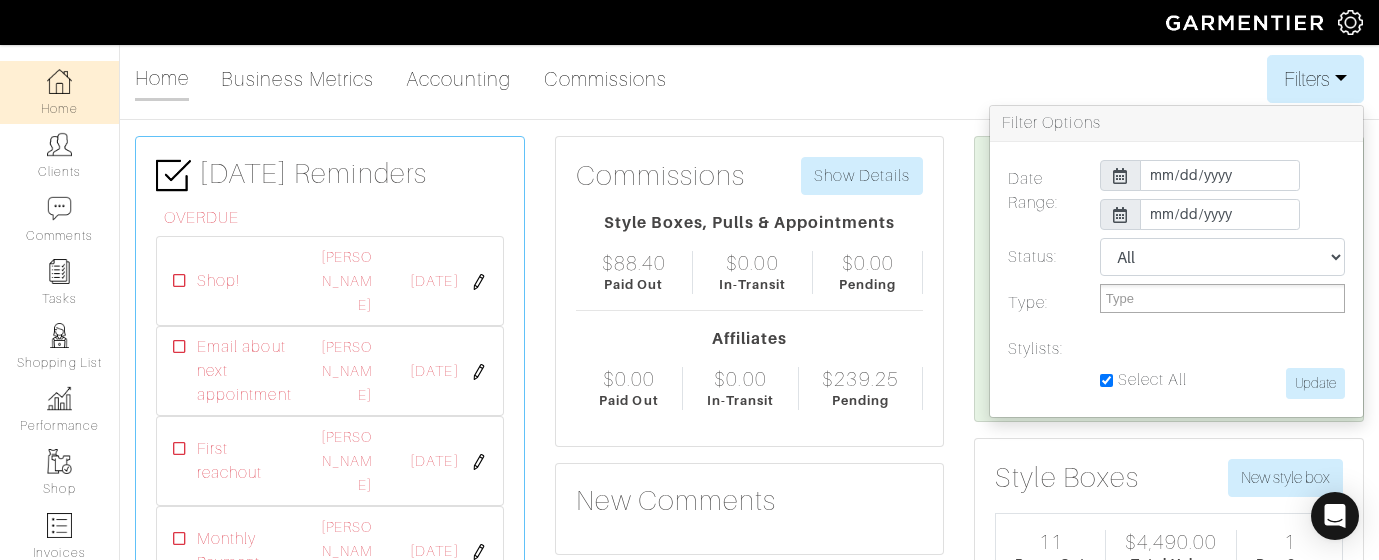 select 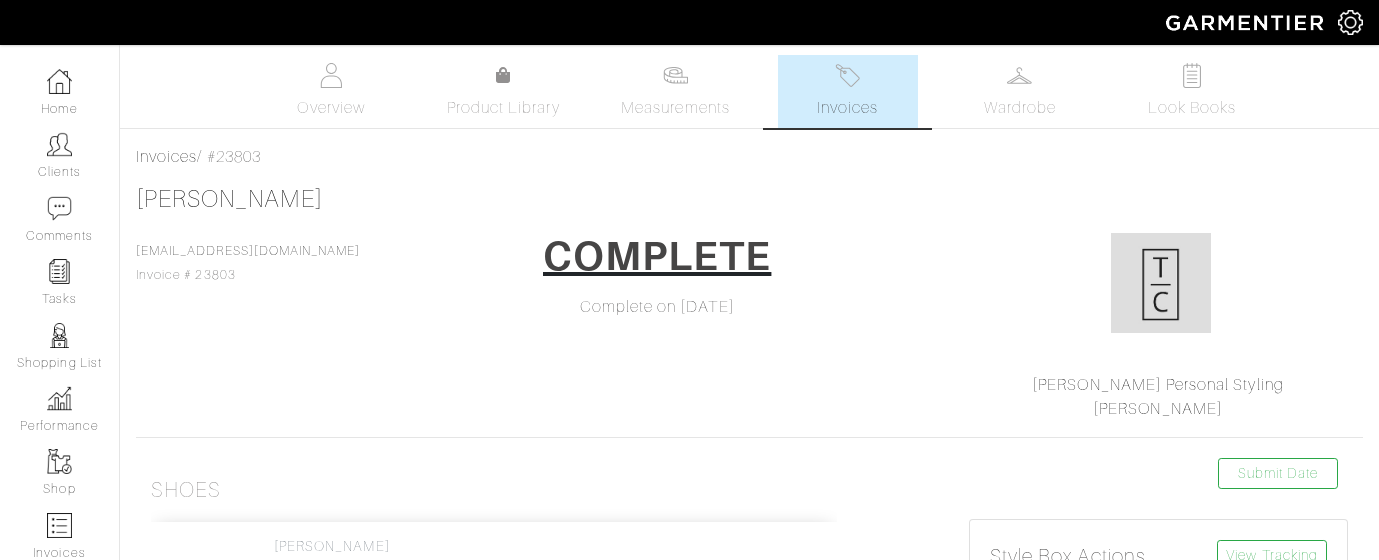 scroll, scrollTop: 0, scrollLeft: 0, axis: both 